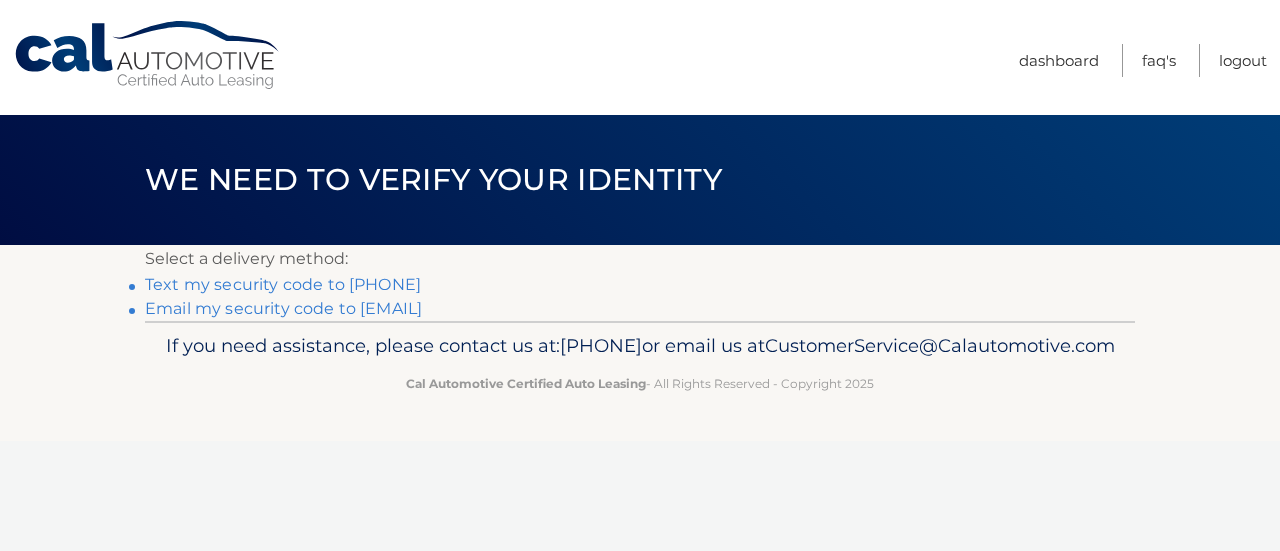 scroll, scrollTop: 0, scrollLeft: 0, axis: both 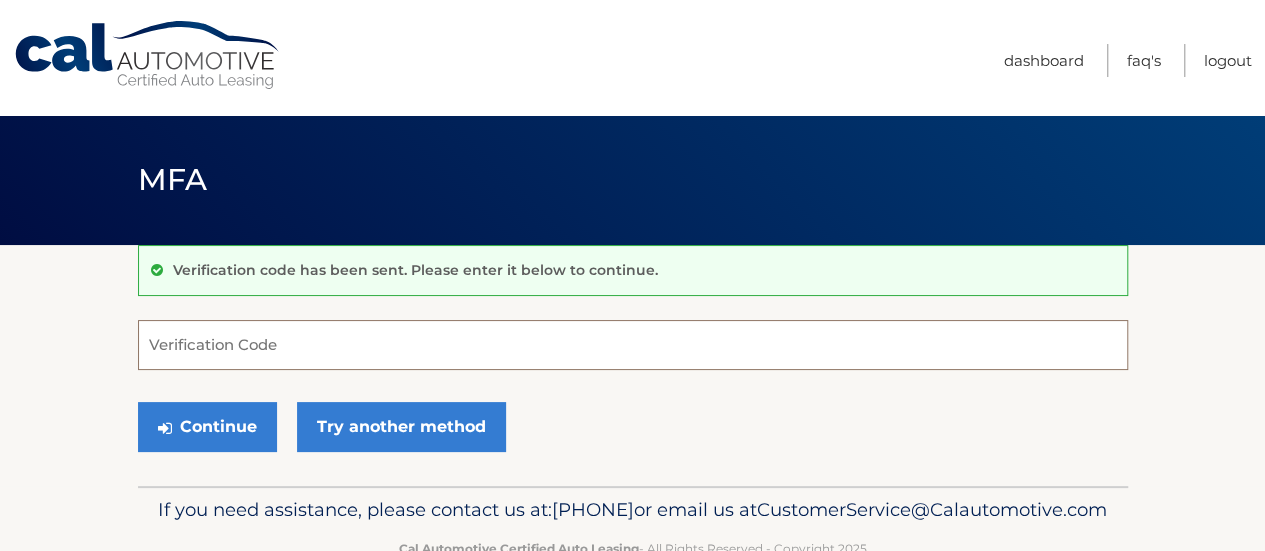 click on "Verification Code" at bounding box center (633, 345) 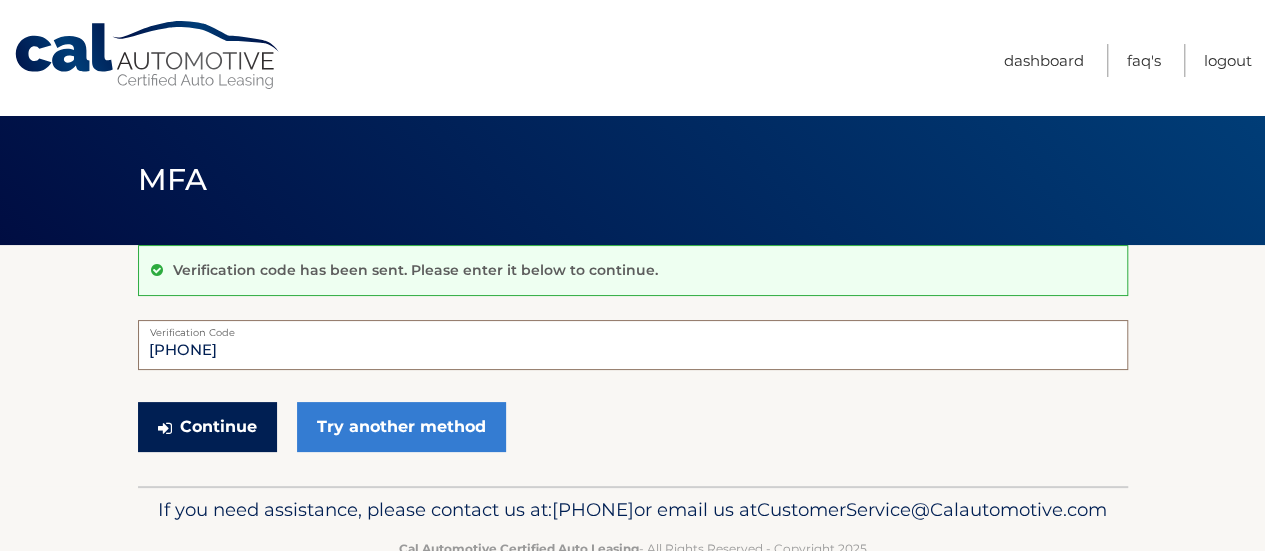 type on "659816" 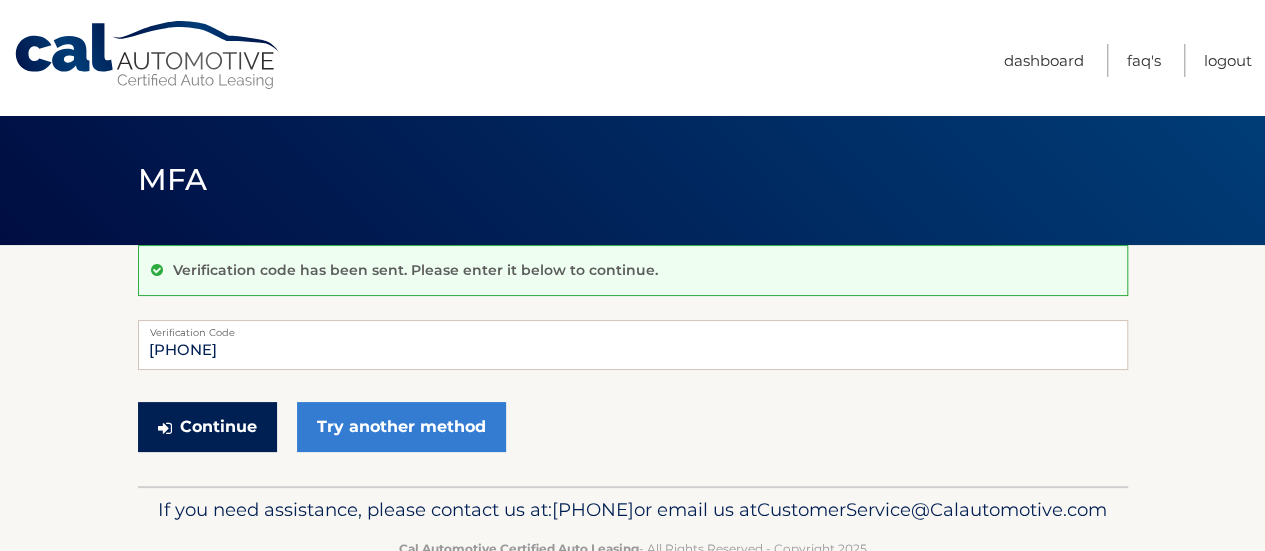 click on "Continue" at bounding box center (207, 427) 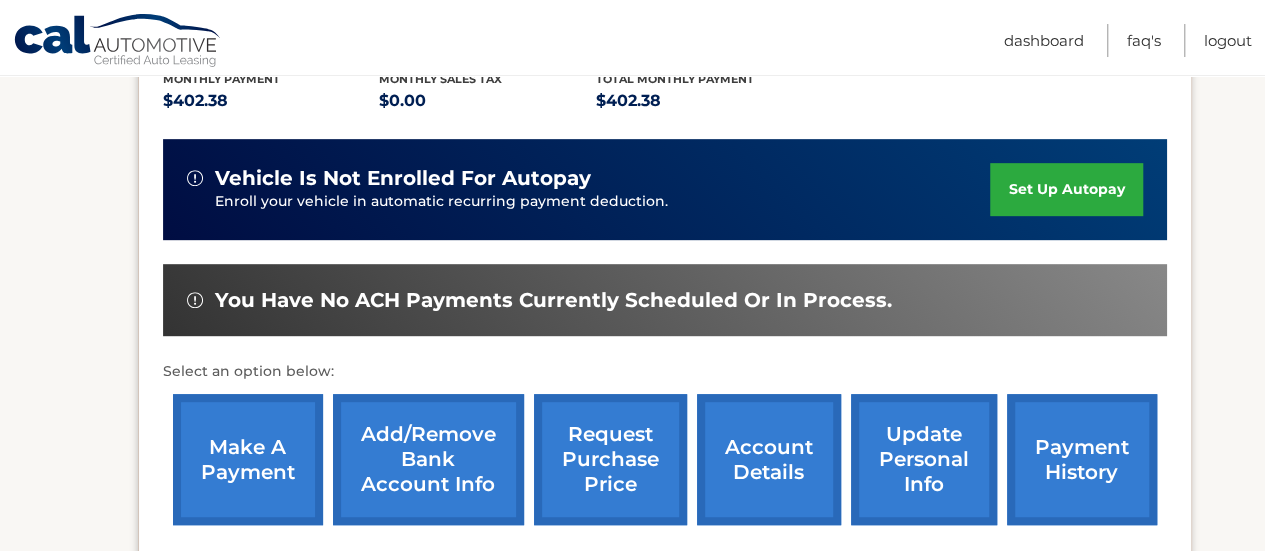 scroll, scrollTop: 450, scrollLeft: 0, axis: vertical 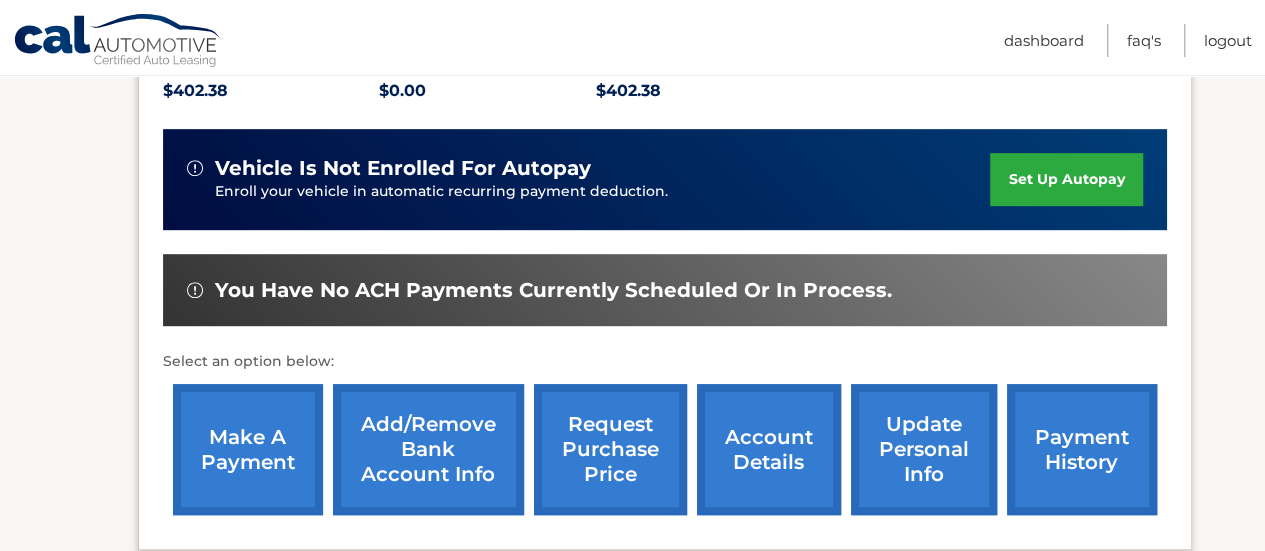 click on "make a payment" at bounding box center (248, 449) 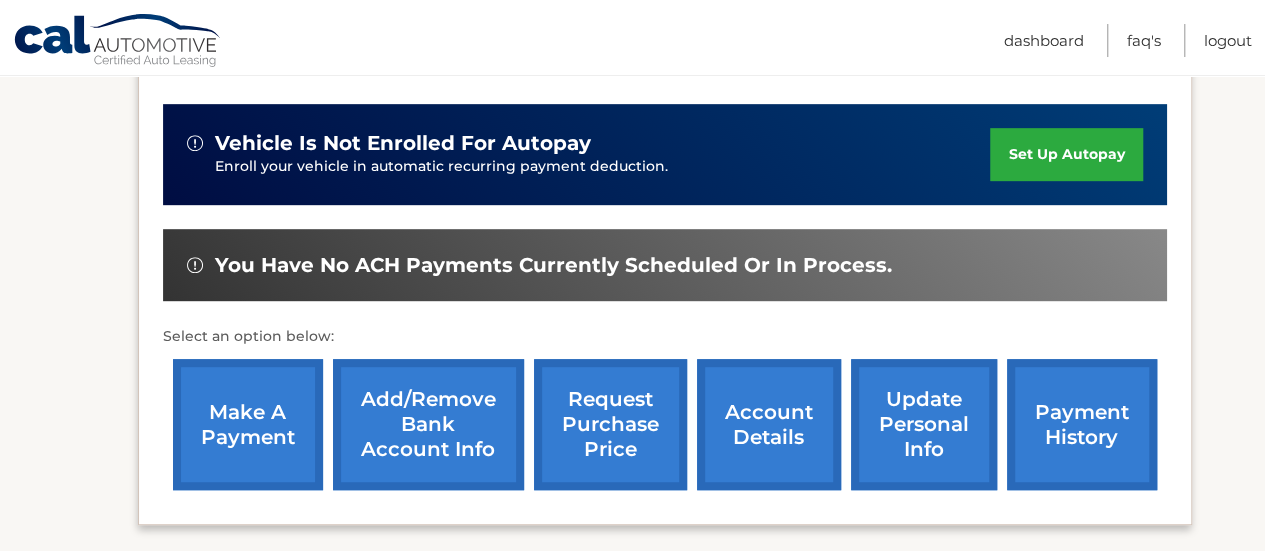 scroll, scrollTop: 490, scrollLeft: 0, axis: vertical 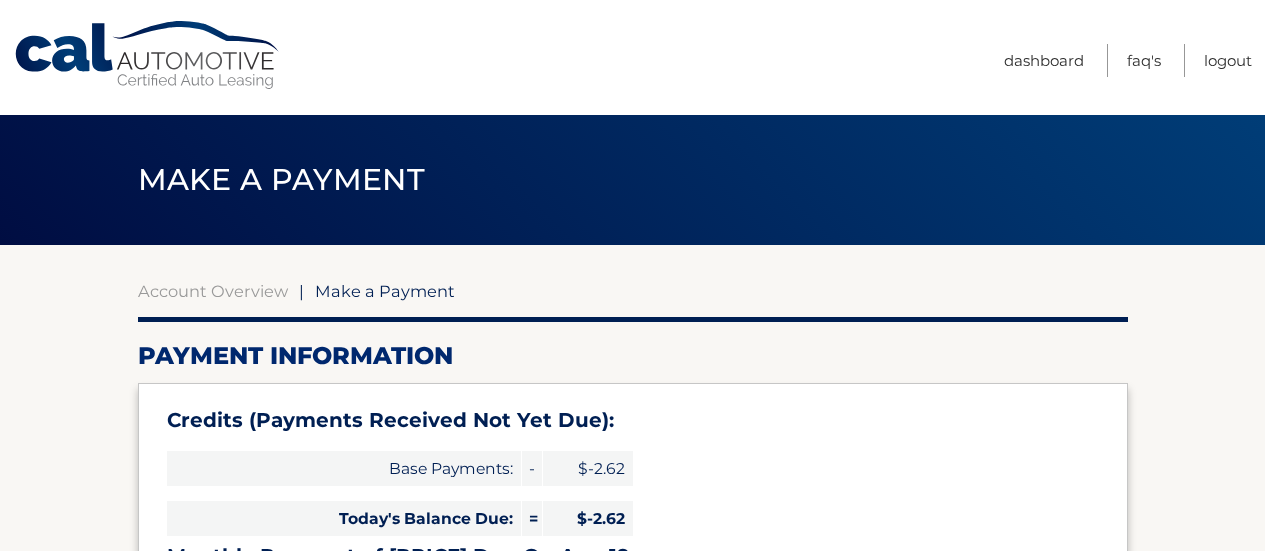 select on "ZDIwMDQ5MDgtMDBlNC00YWQ3LWJhNzgtMDBkMzYwMDc0YmQx" 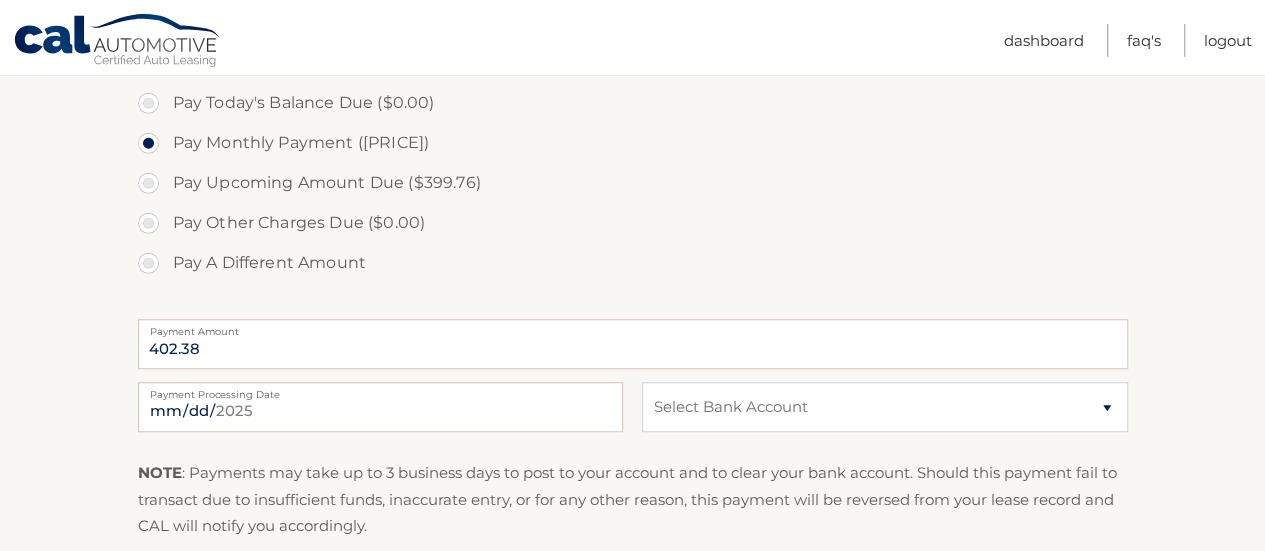 scroll, scrollTop: 700, scrollLeft: 0, axis: vertical 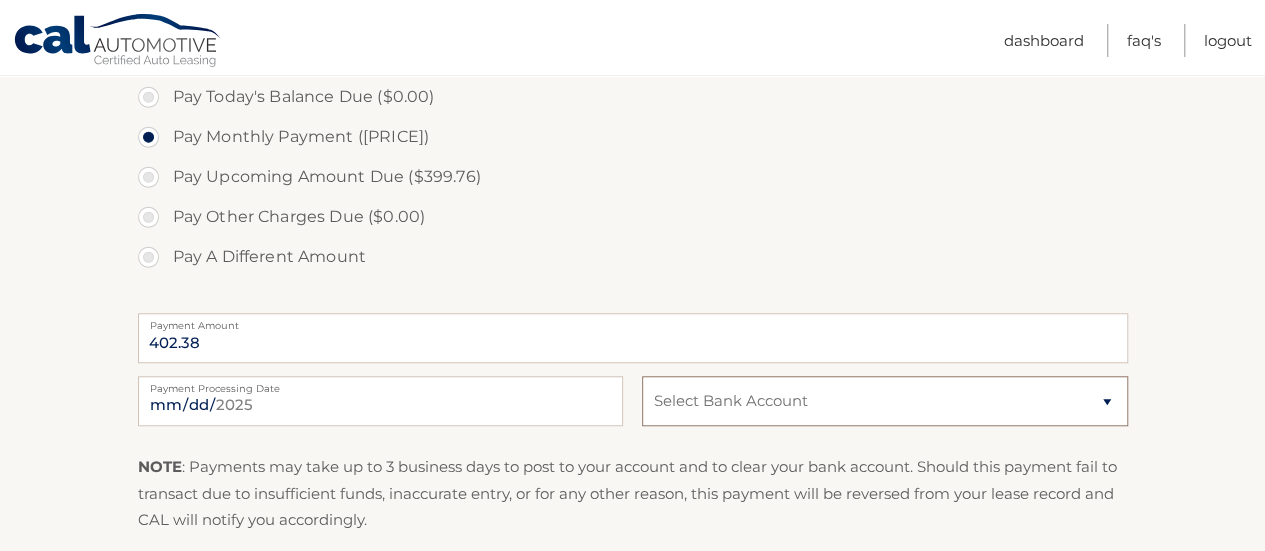 click on "Select Bank Account
Checking SANTANDER *****2083" at bounding box center [884, 401] 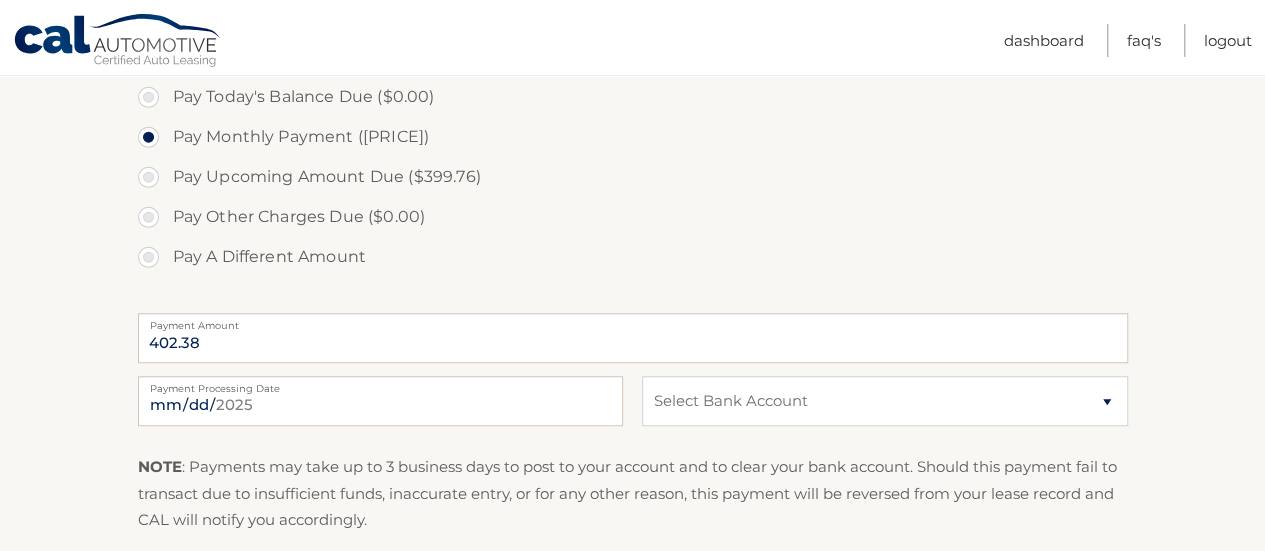 click on "Pay A Different Amount" at bounding box center [633, 257] 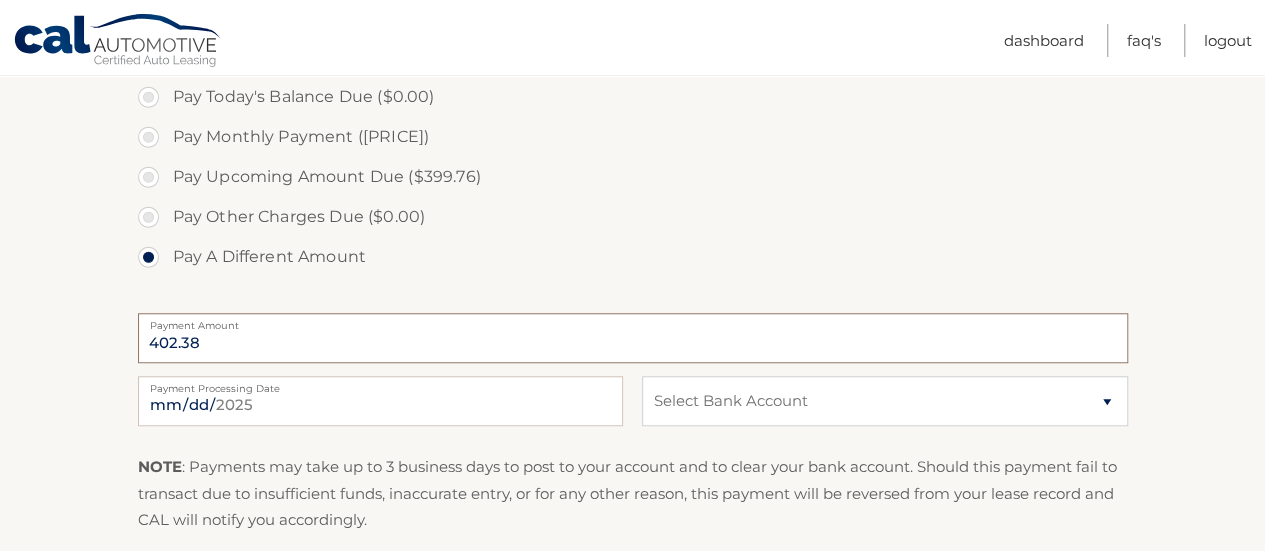 type 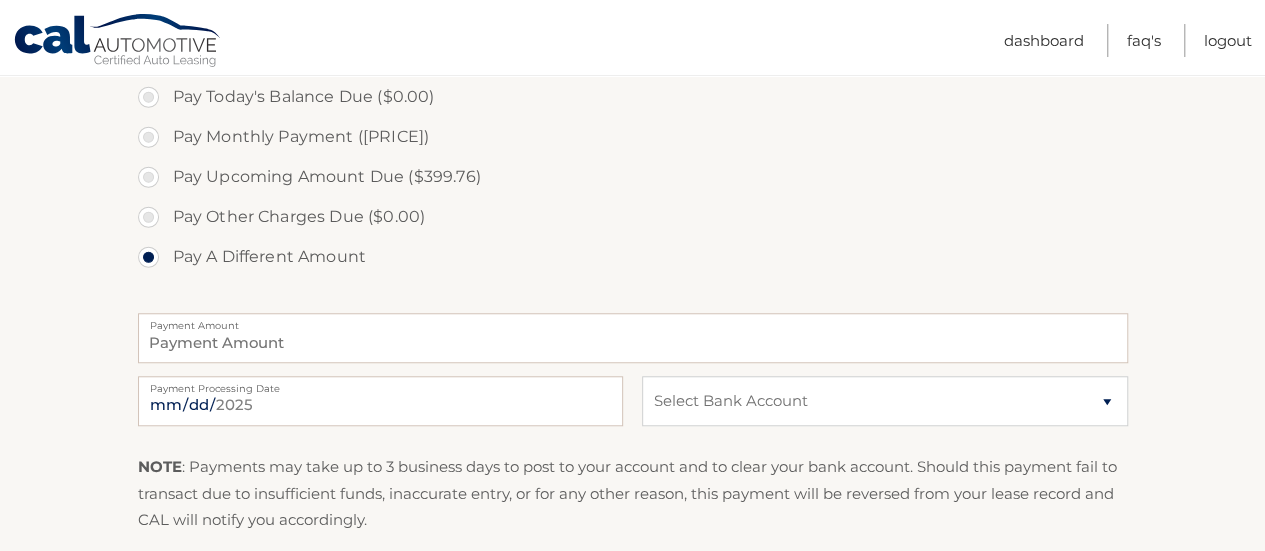 click on "Pay Other Charges Due ($0.00)" at bounding box center (633, 217) 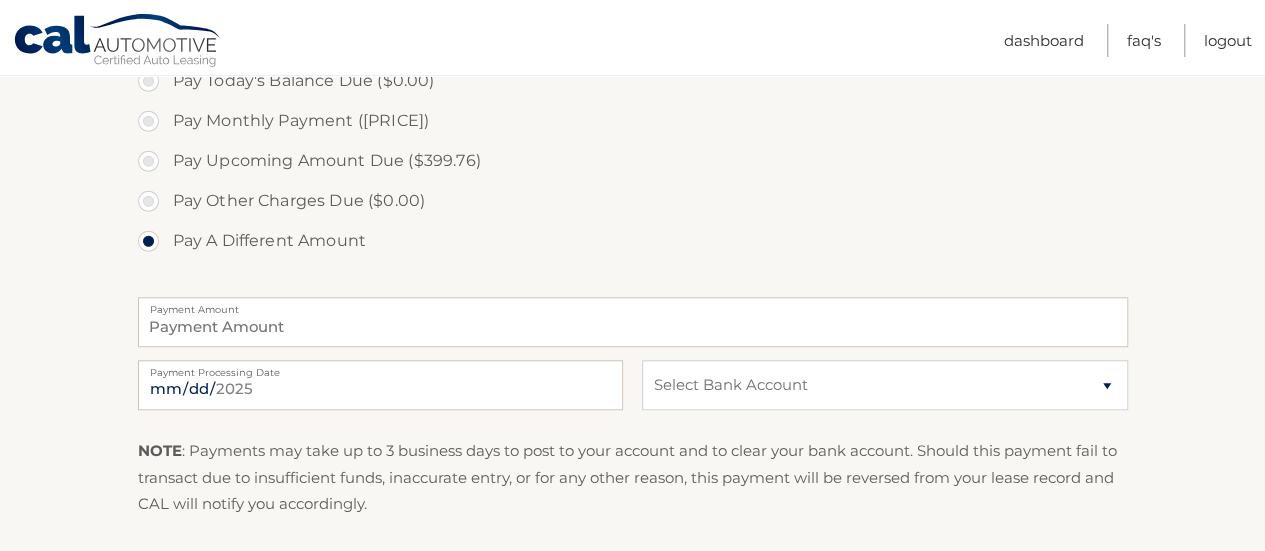 scroll, scrollTop: 700, scrollLeft: 0, axis: vertical 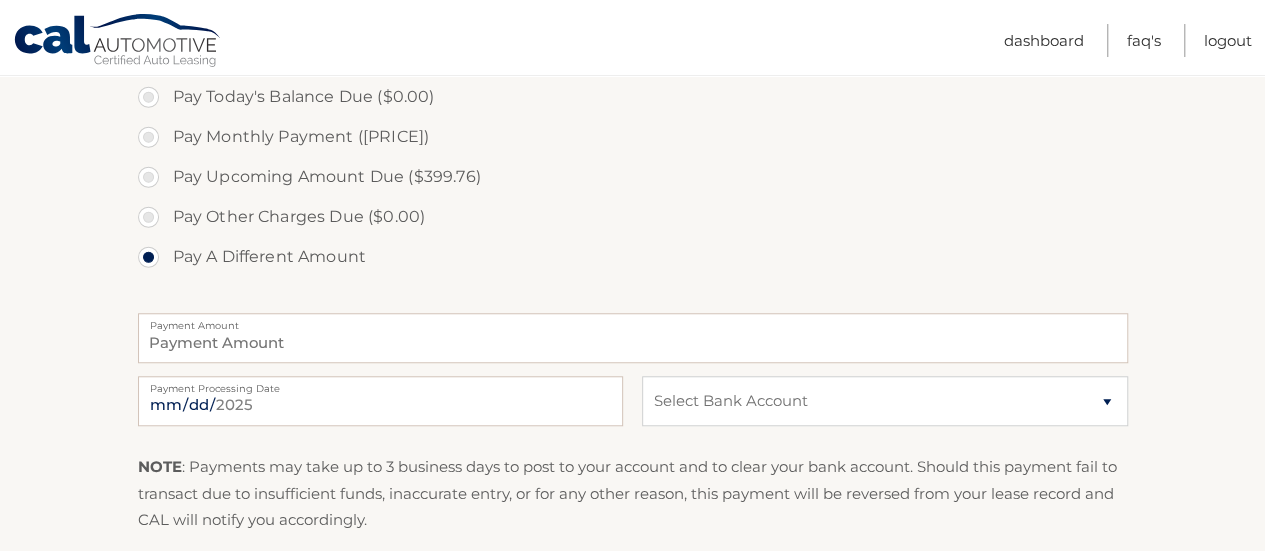 click on "Pay Monthly Payment ($402.38)" at bounding box center [633, 137] 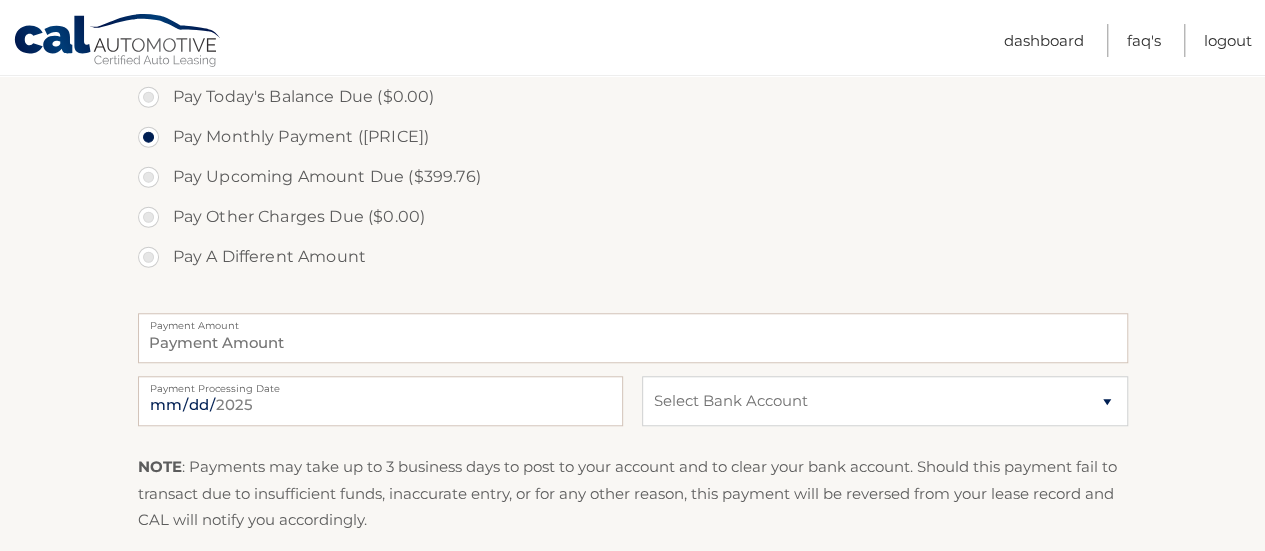 type on "402.38" 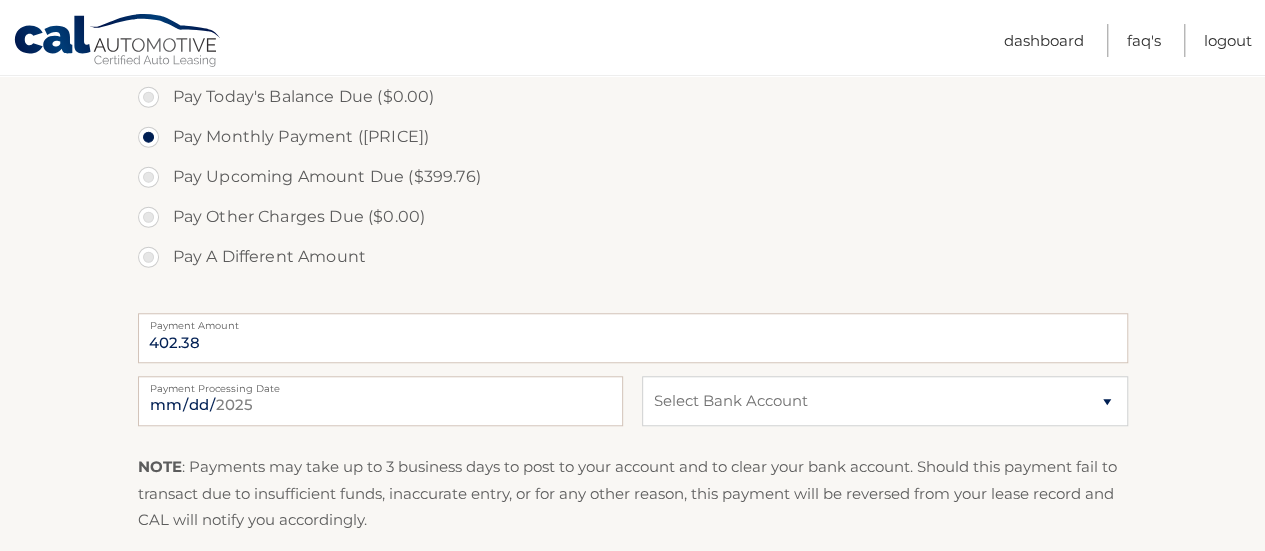 click on "Pay Upcoming Amount Due ($399.76)" at bounding box center [633, 177] 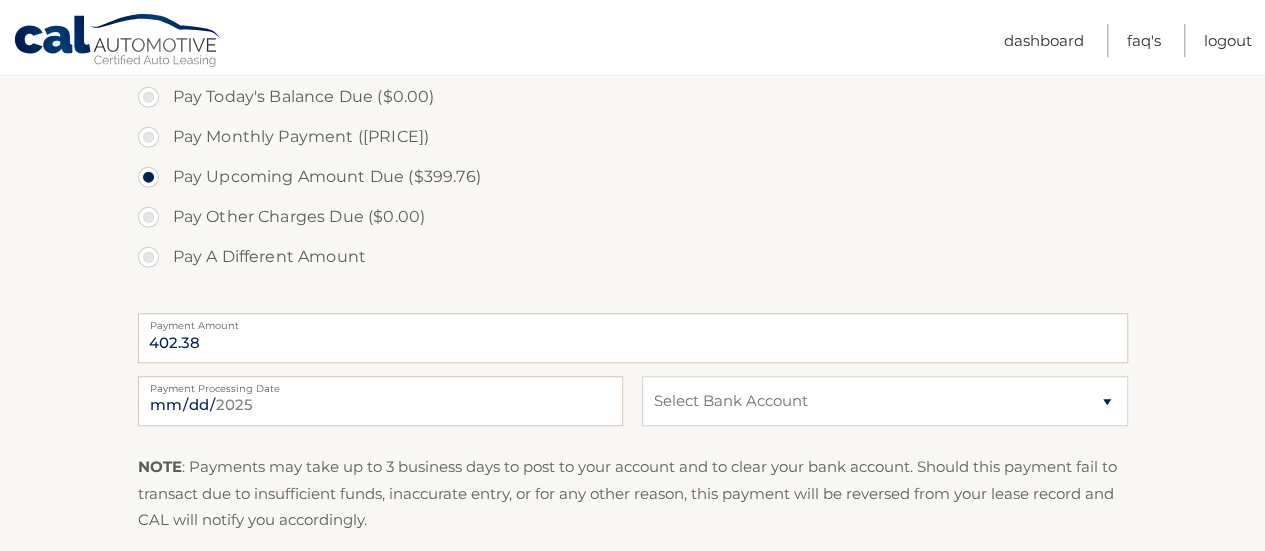 type on "399.76" 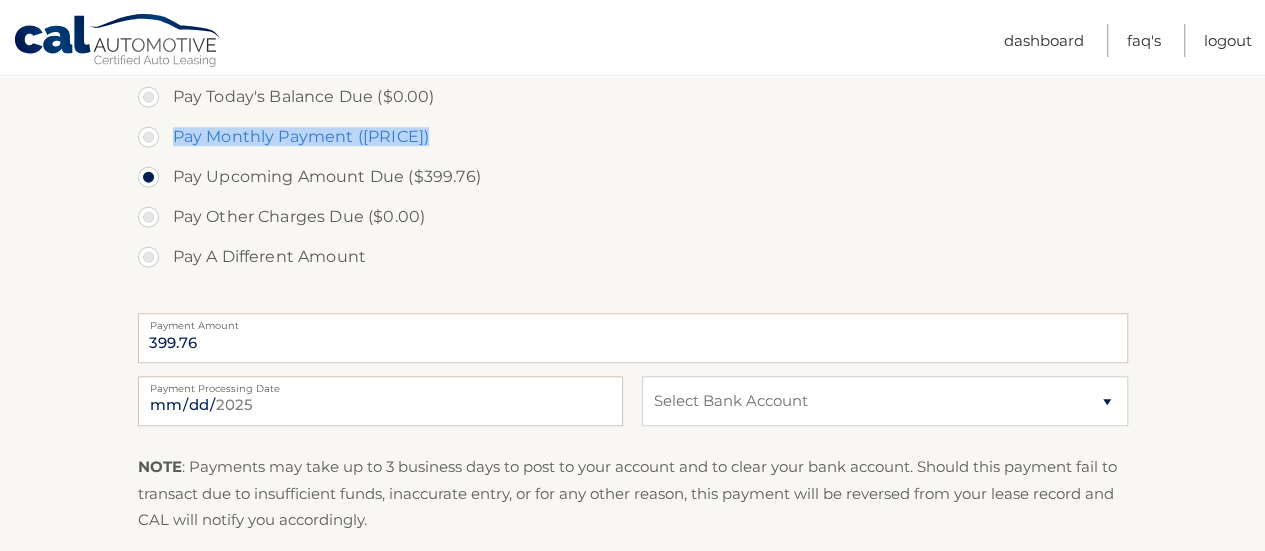 click on "Pay Monthly Payment ($402.38)" at bounding box center (633, 137) 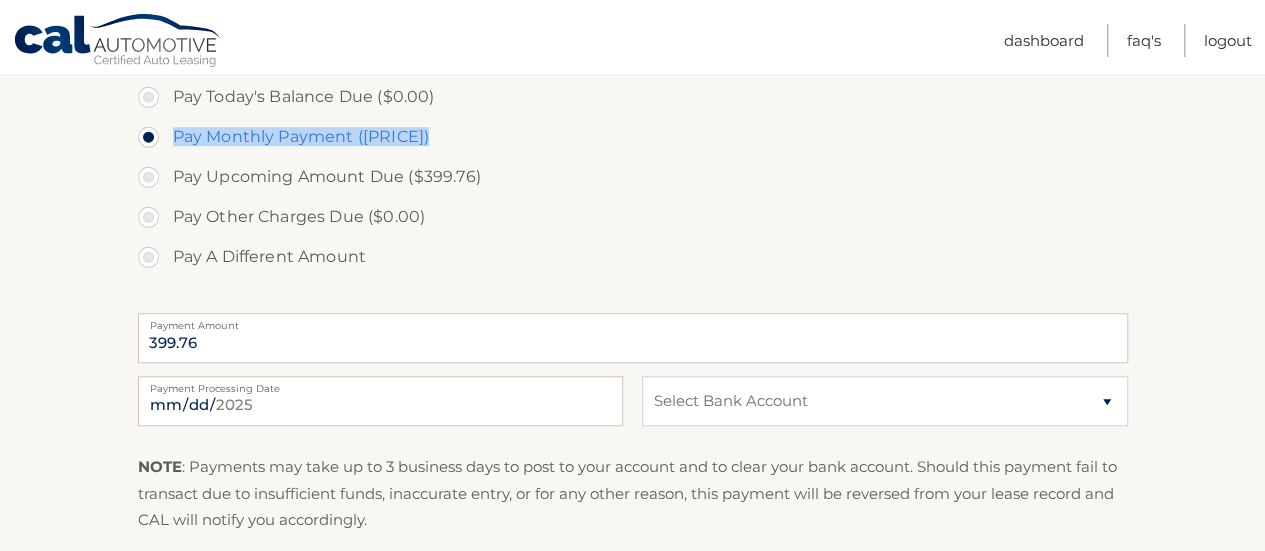 type on "402.38" 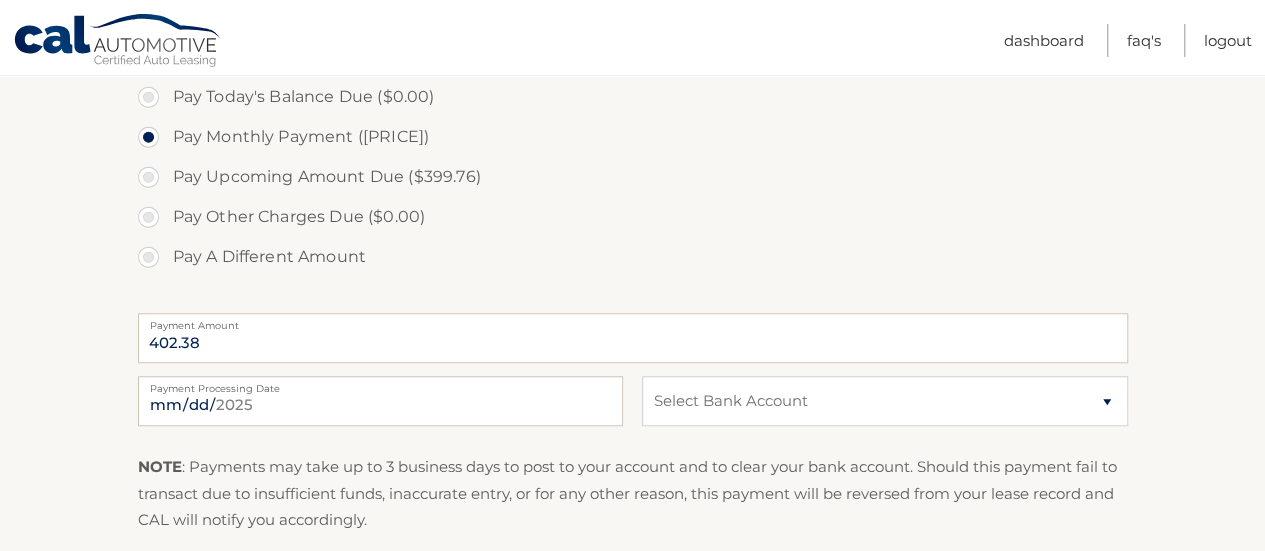 click on "Pay Other Charges Due ($0.00)" at bounding box center [633, 217] 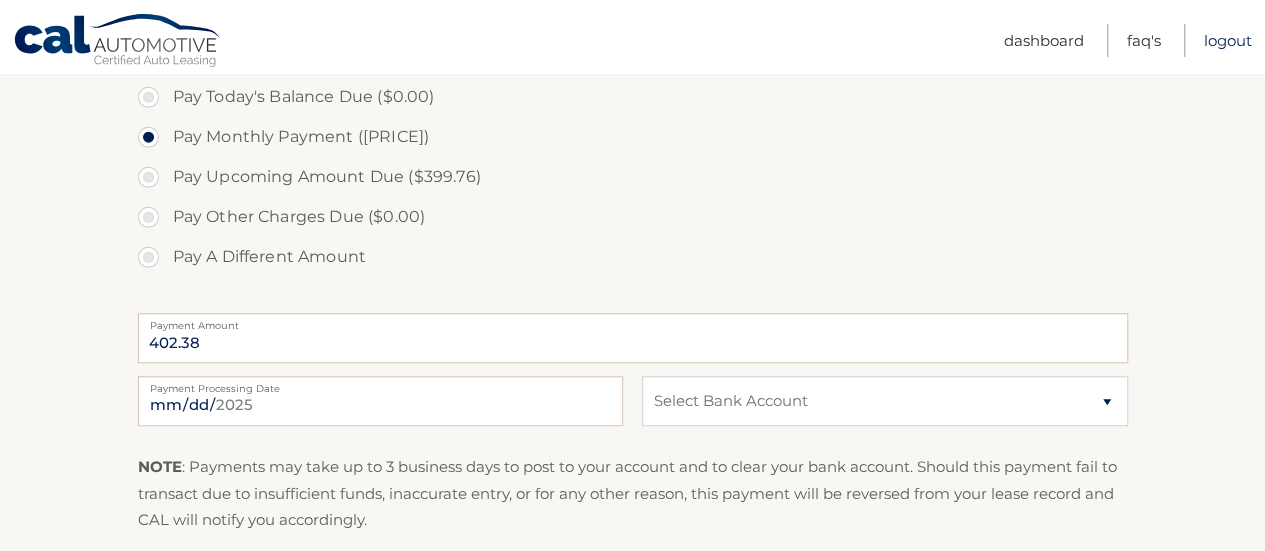 click on "Logout" at bounding box center (1228, 40) 